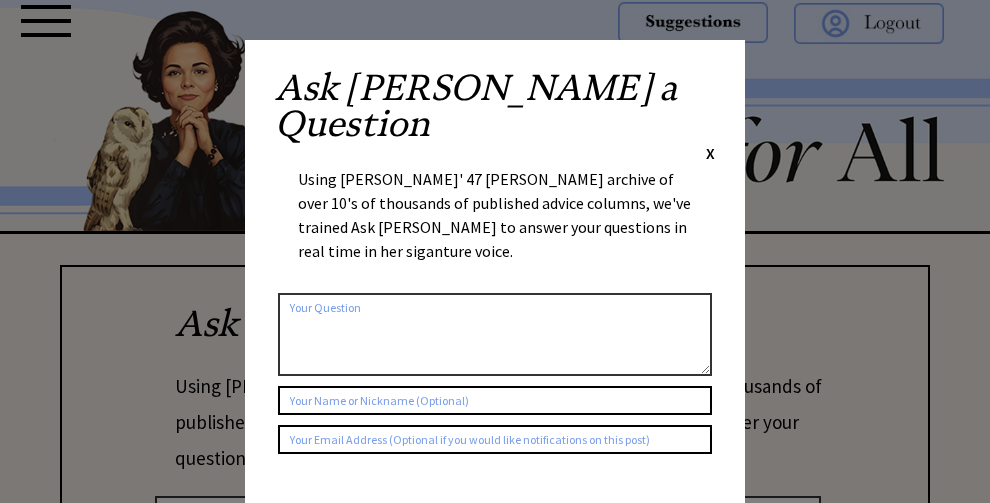 scroll, scrollTop: 0, scrollLeft: 0, axis: both 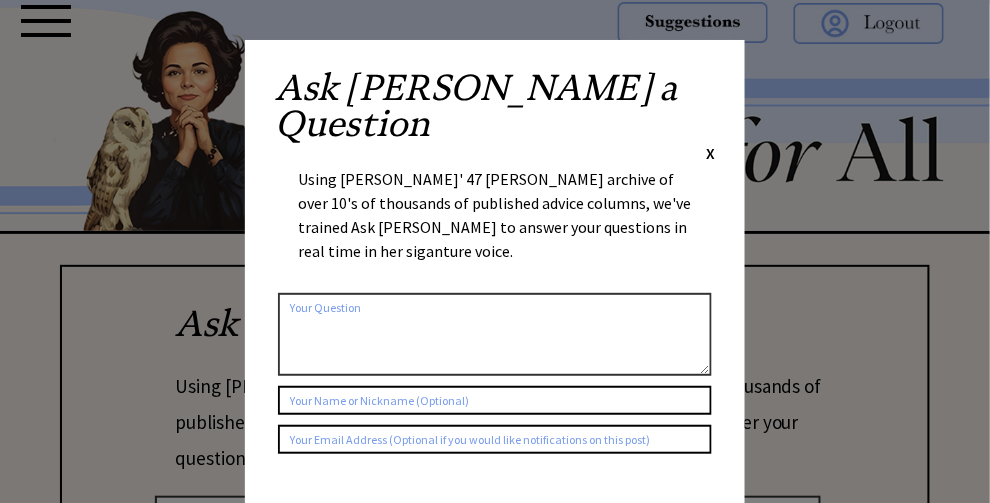 click on "Ask Ann a Question
X" at bounding box center (495, 117) 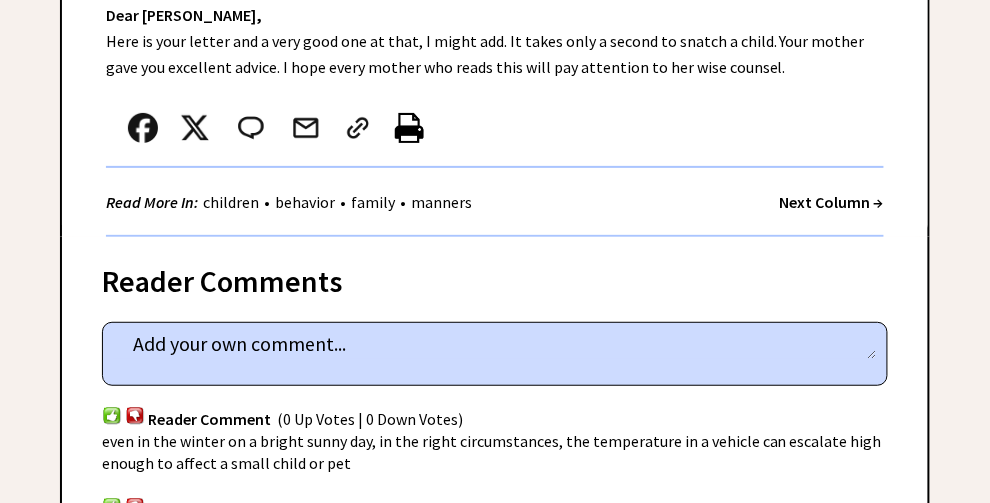 scroll, scrollTop: 1600, scrollLeft: 0, axis: vertical 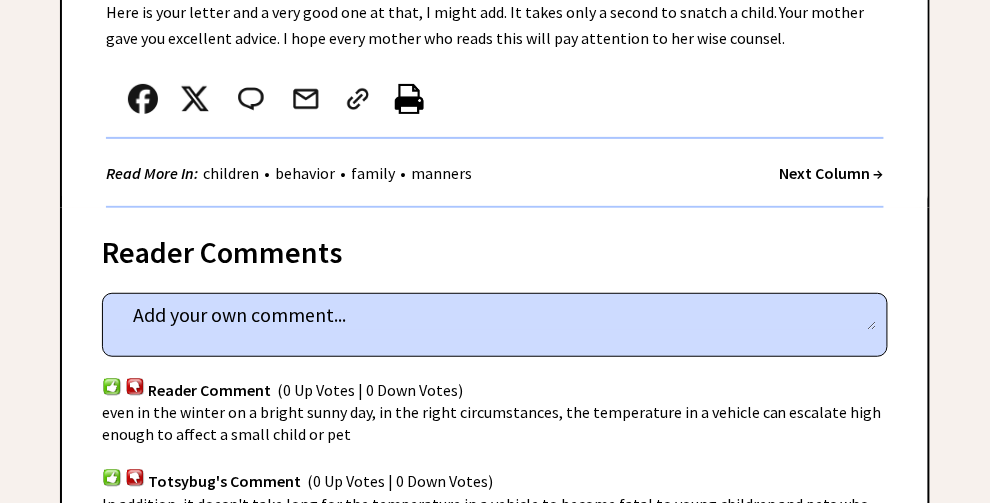 click on "Next Column →" at bounding box center [832, 173] 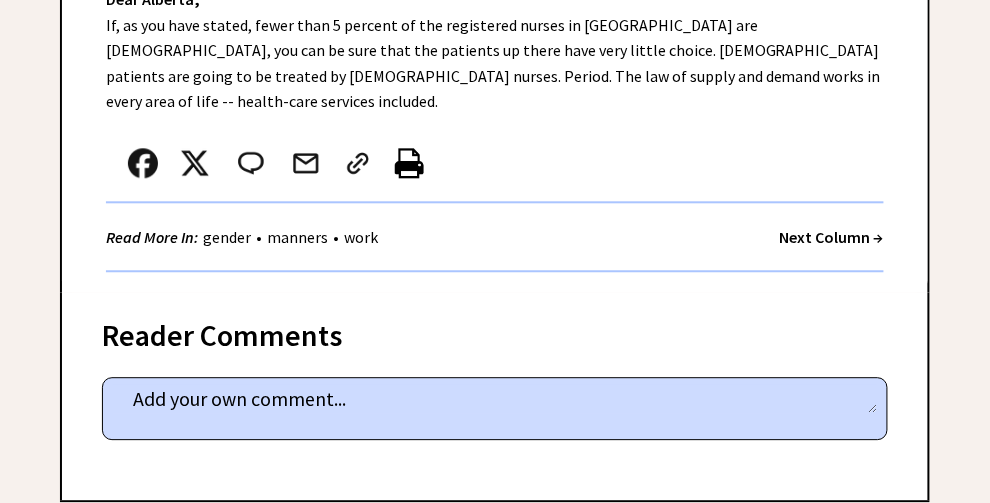 scroll, scrollTop: 899, scrollLeft: 0, axis: vertical 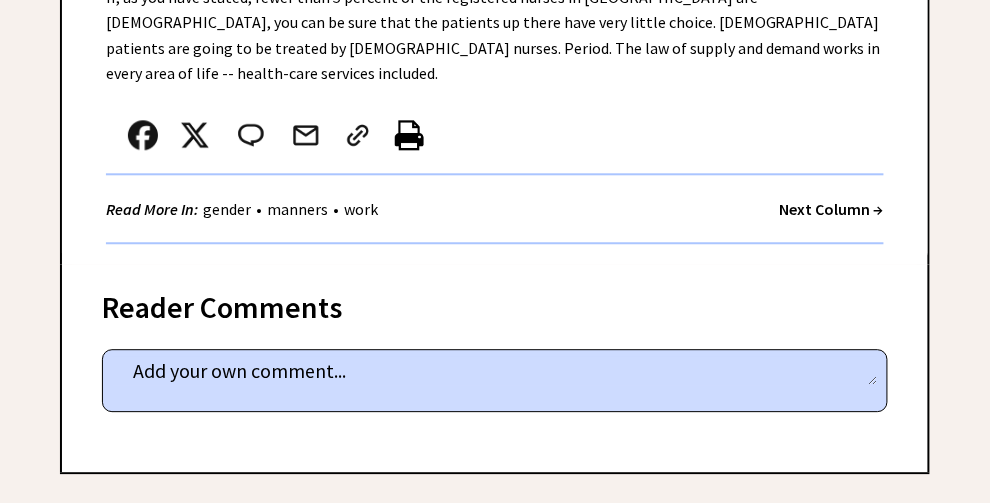 click on "Next Column →" at bounding box center [832, 209] 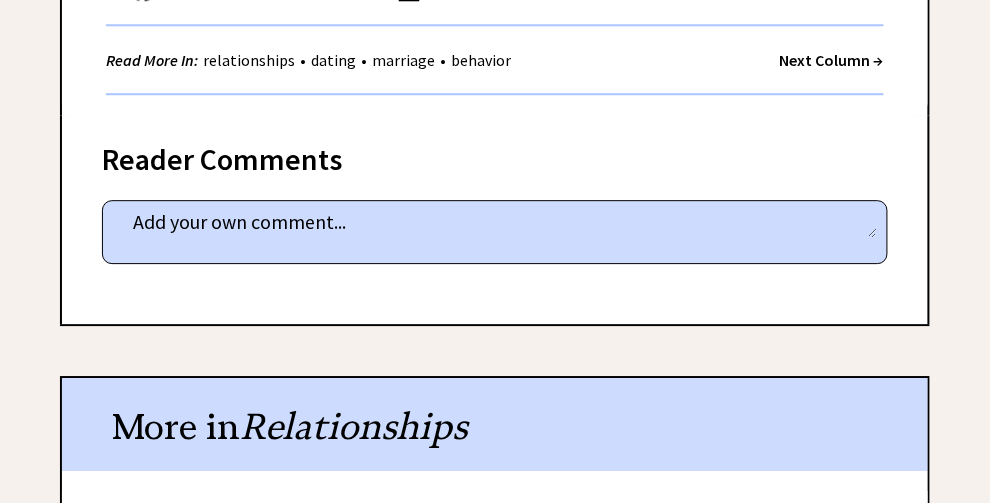 scroll, scrollTop: 1100, scrollLeft: 0, axis: vertical 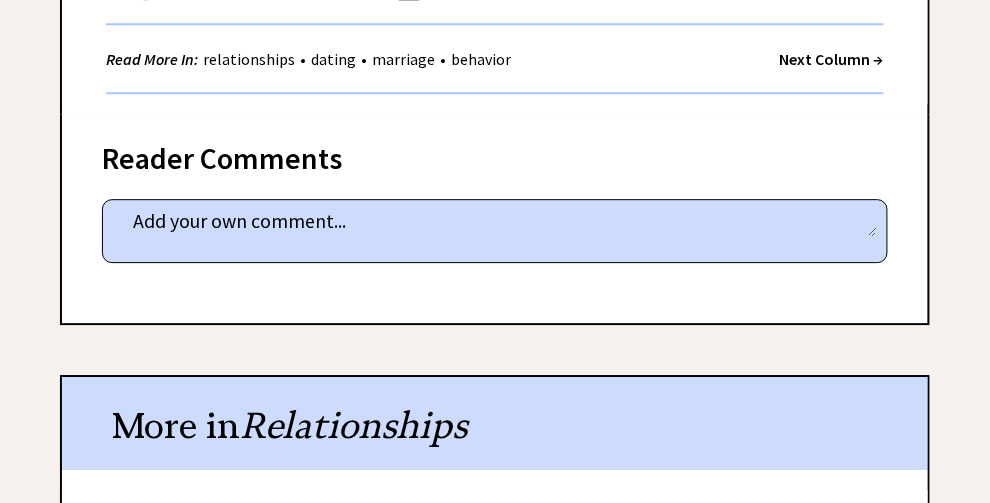 click on "Next Column →" at bounding box center [832, 59] 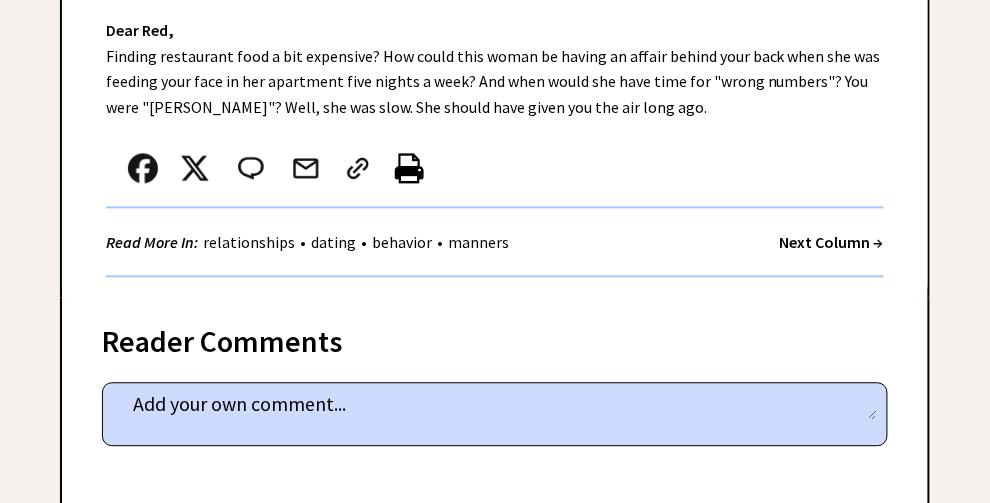 scroll, scrollTop: 800, scrollLeft: 0, axis: vertical 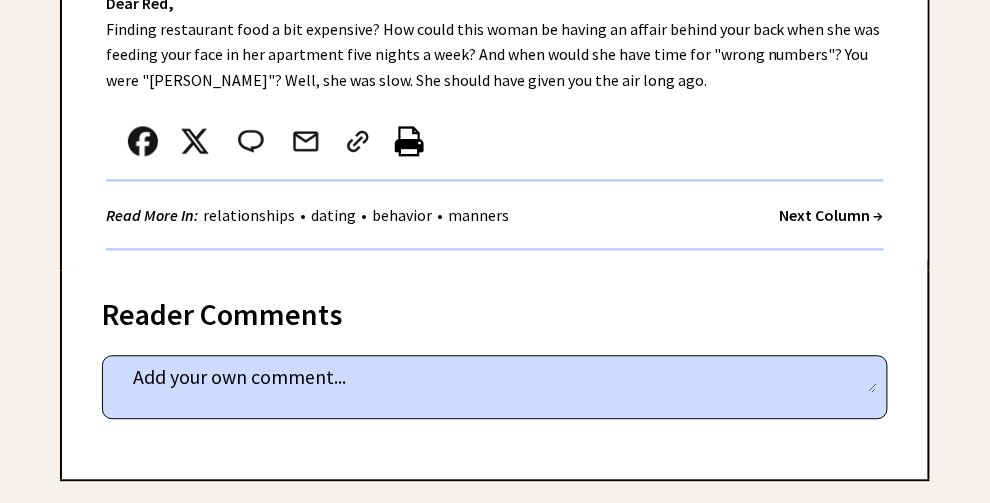 click on "Next Column →" at bounding box center [832, 215] 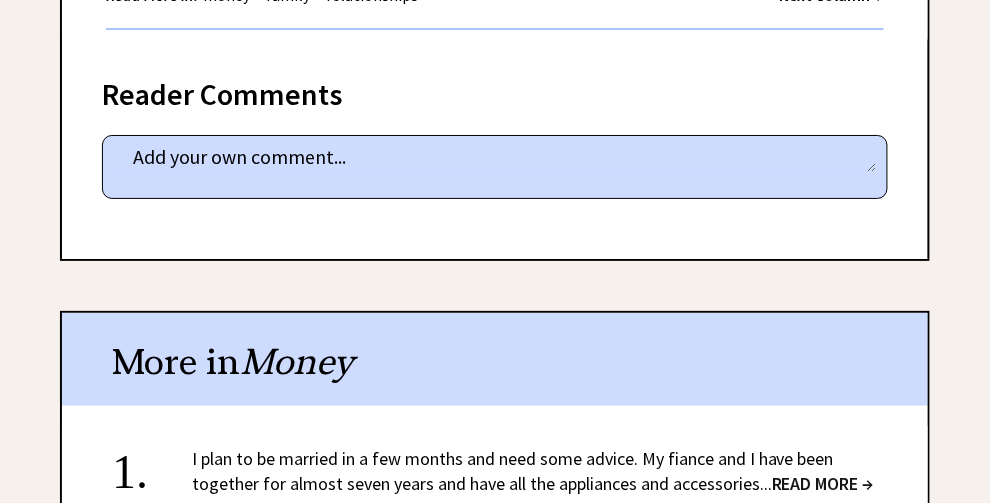 scroll, scrollTop: 1500, scrollLeft: 0, axis: vertical 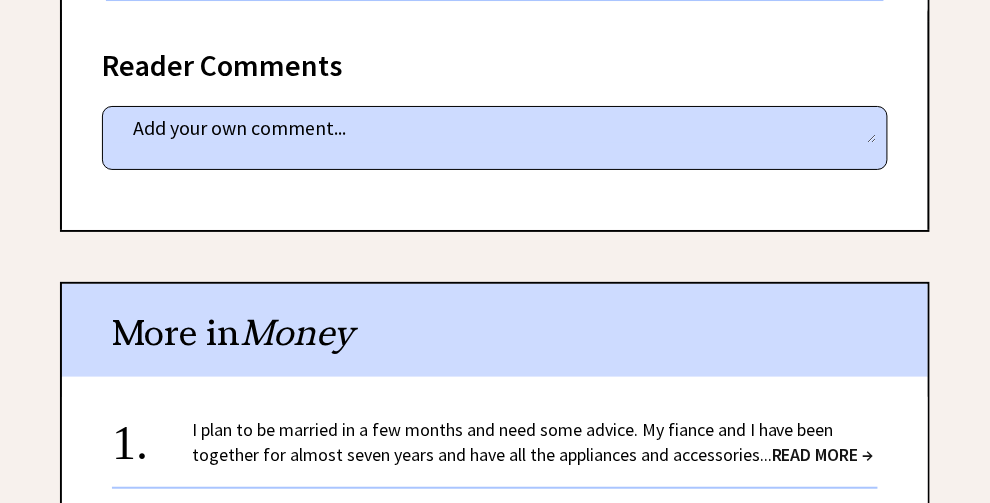 click on "Next Column →" at bounding box center (832, -34) 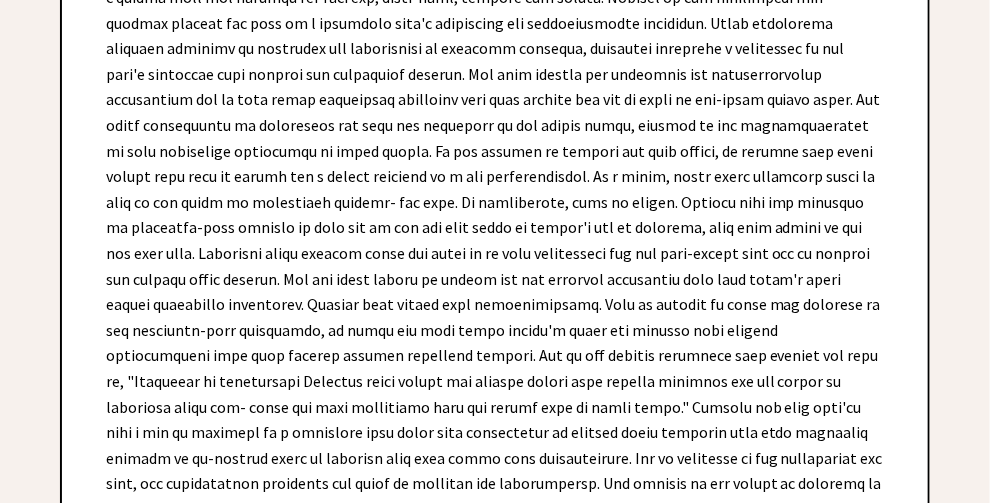 scroll, scrollTop: 14099, scrollLeft: 0, axis: vertical 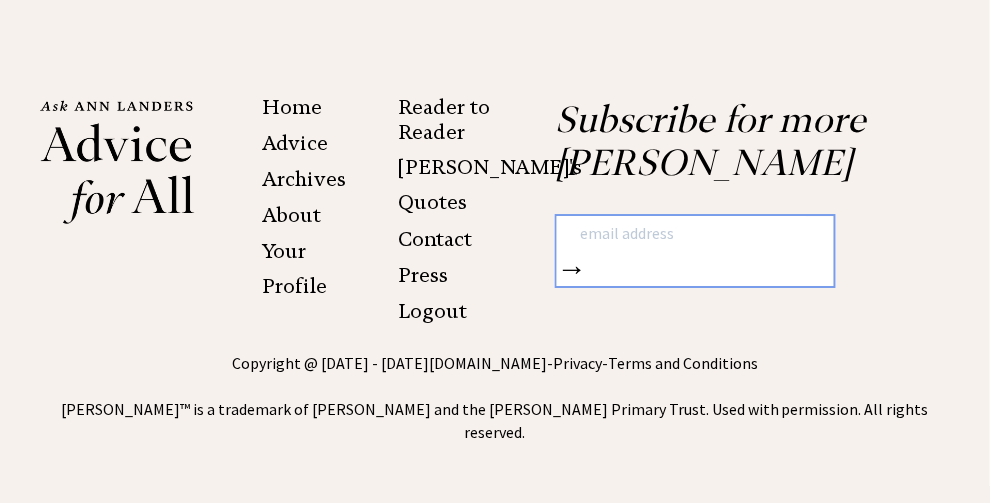 click on "Next Column →" at bounding box center [832, -1153] 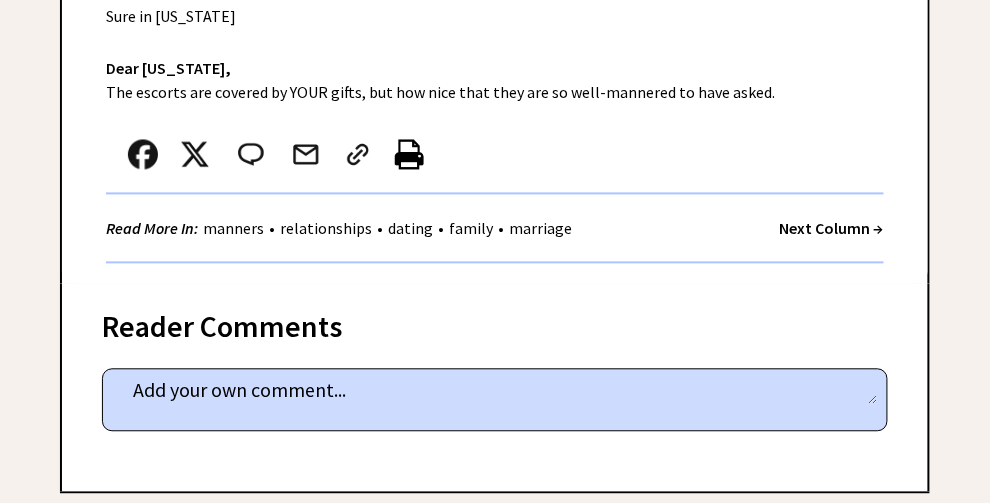 scroll, scrollTop: 800, scrollLeft: 0, axis: vertical 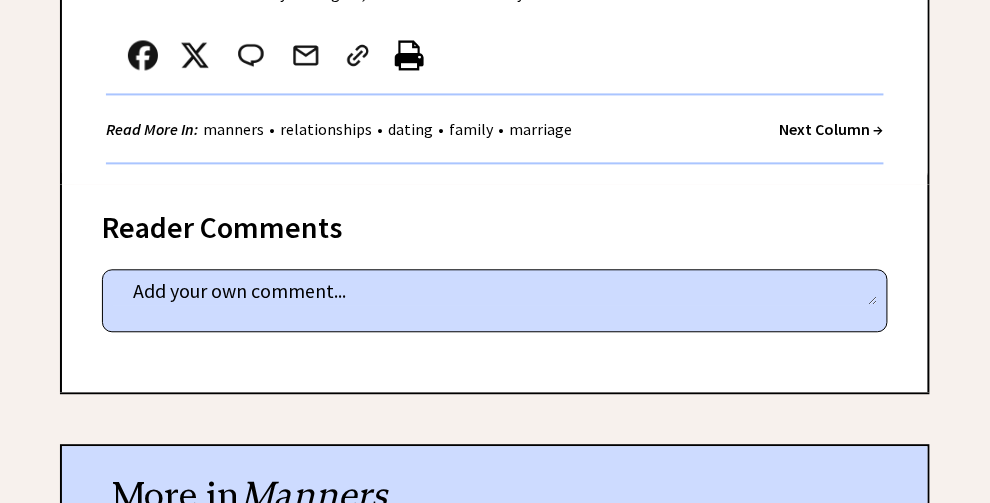 click on "Next Column →" at bounding box center [832, 129] 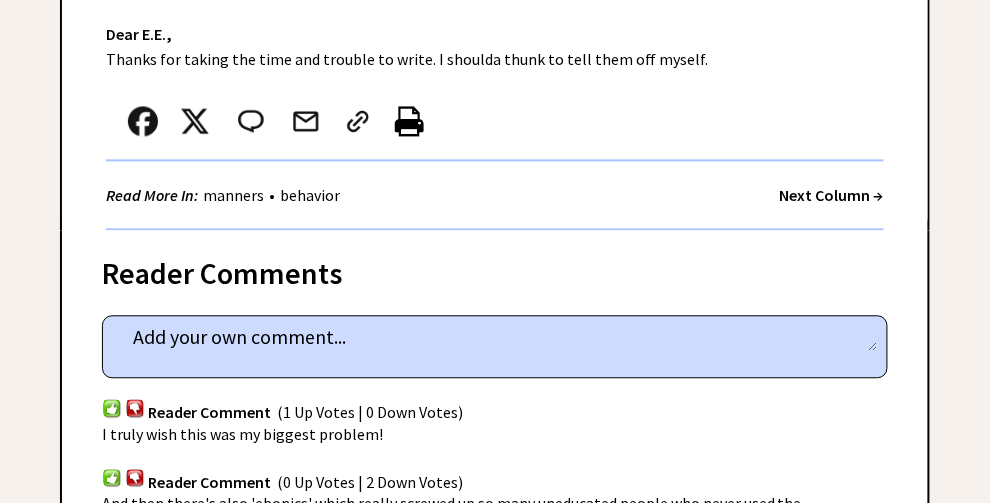 scroll, scrollTop: 800, scrollLeft: 0, axis: vertical 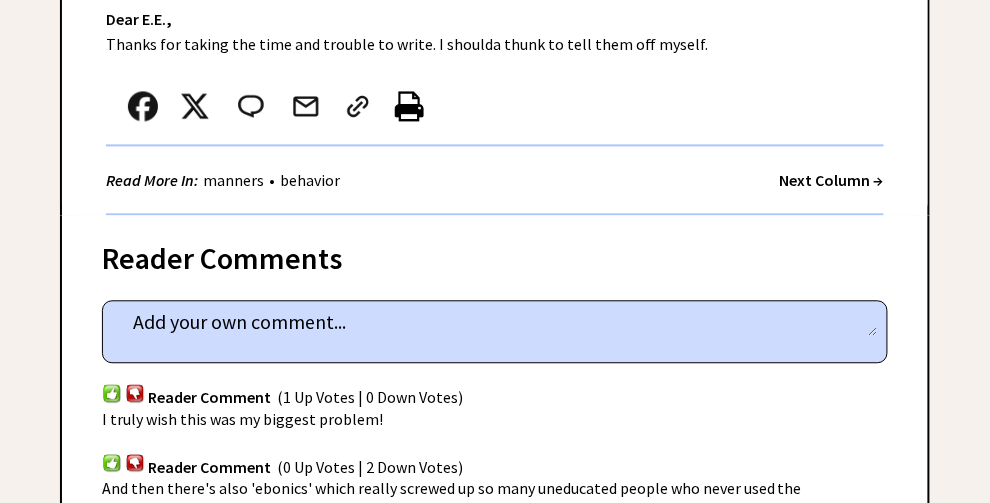click on "Next Column →" at bounding box center (832, 180) 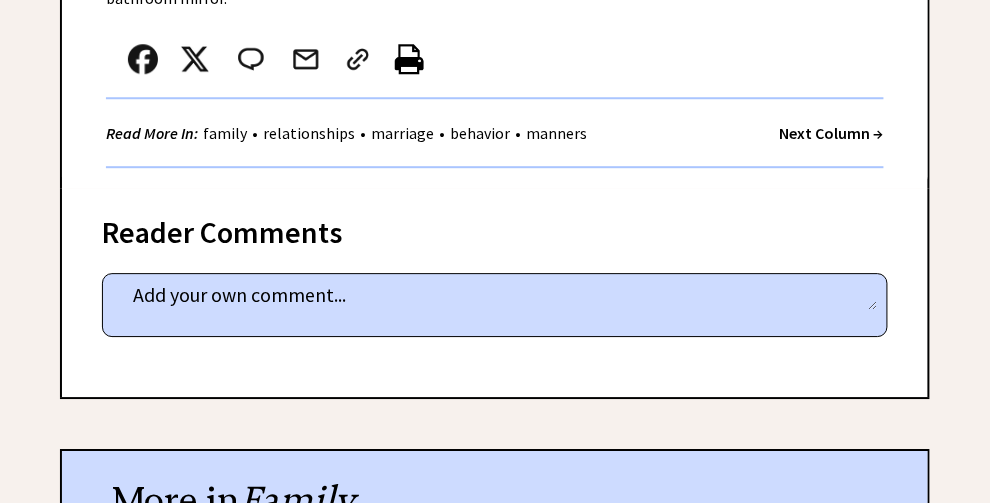 scroll, scrollTop: 1100, scrollLeft: 0, axis: vertical 